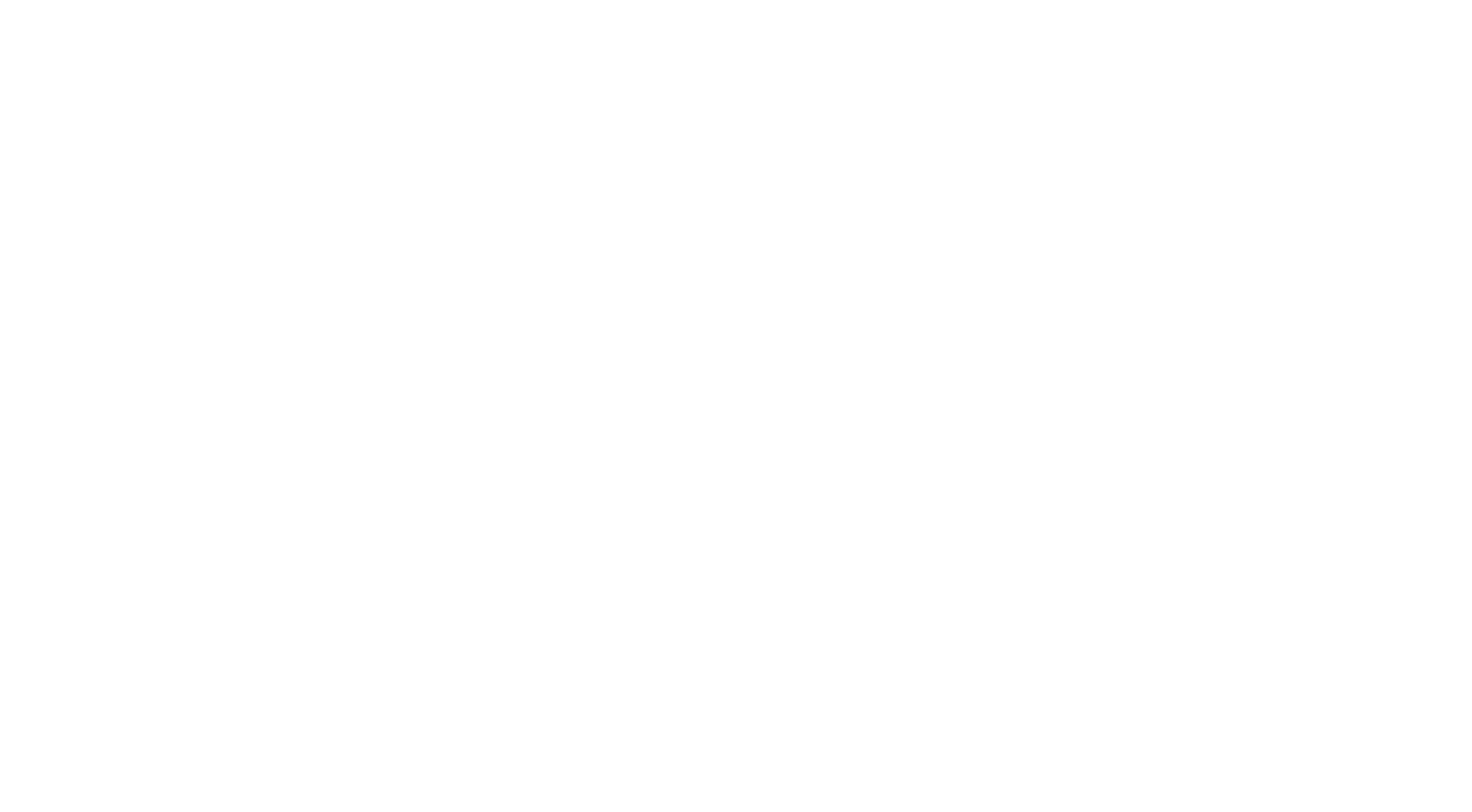 scroll, scrollTop: 0, scrollLeft: 0, axis: both 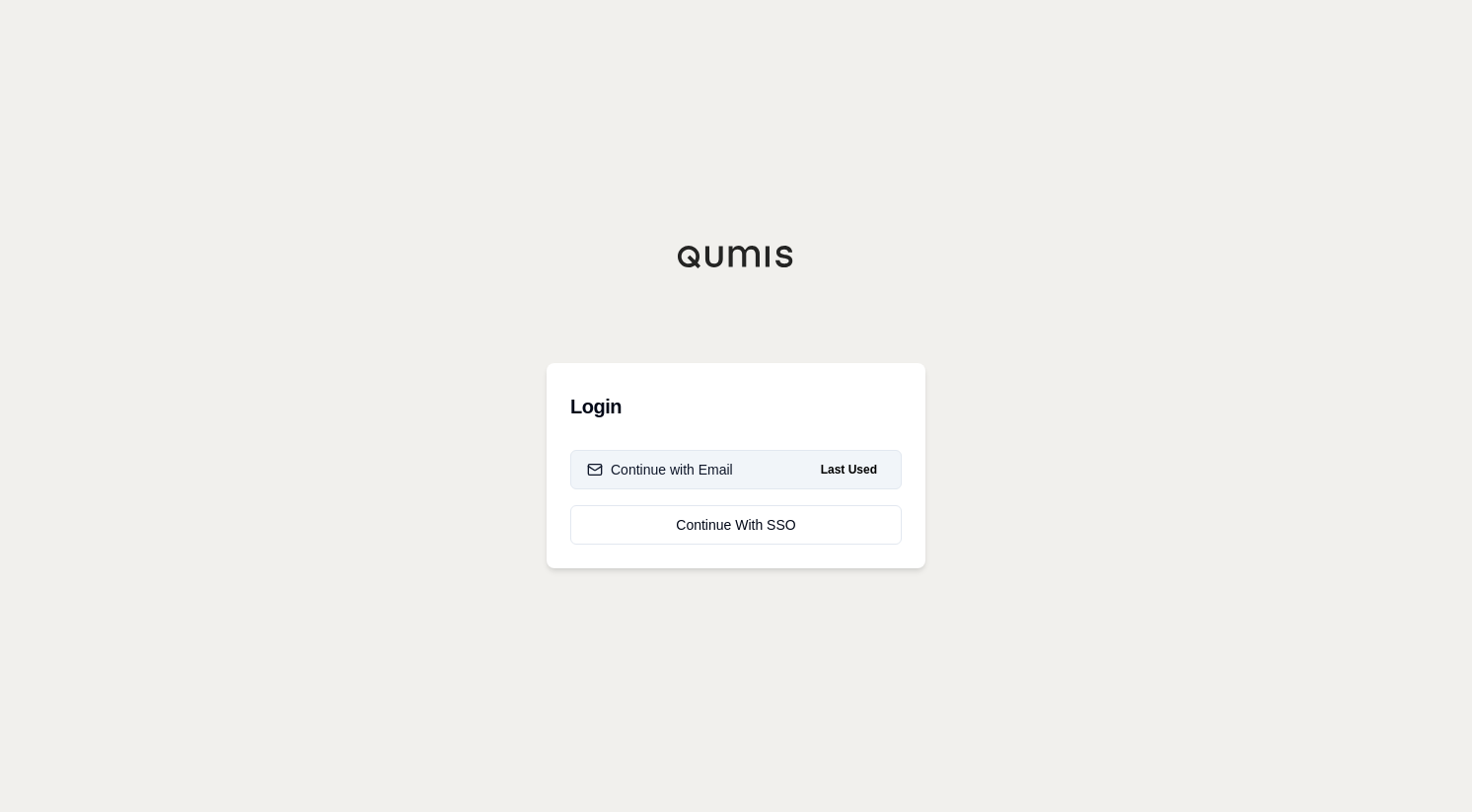 click on "Continue with Email" at bounding box center (660, 470) 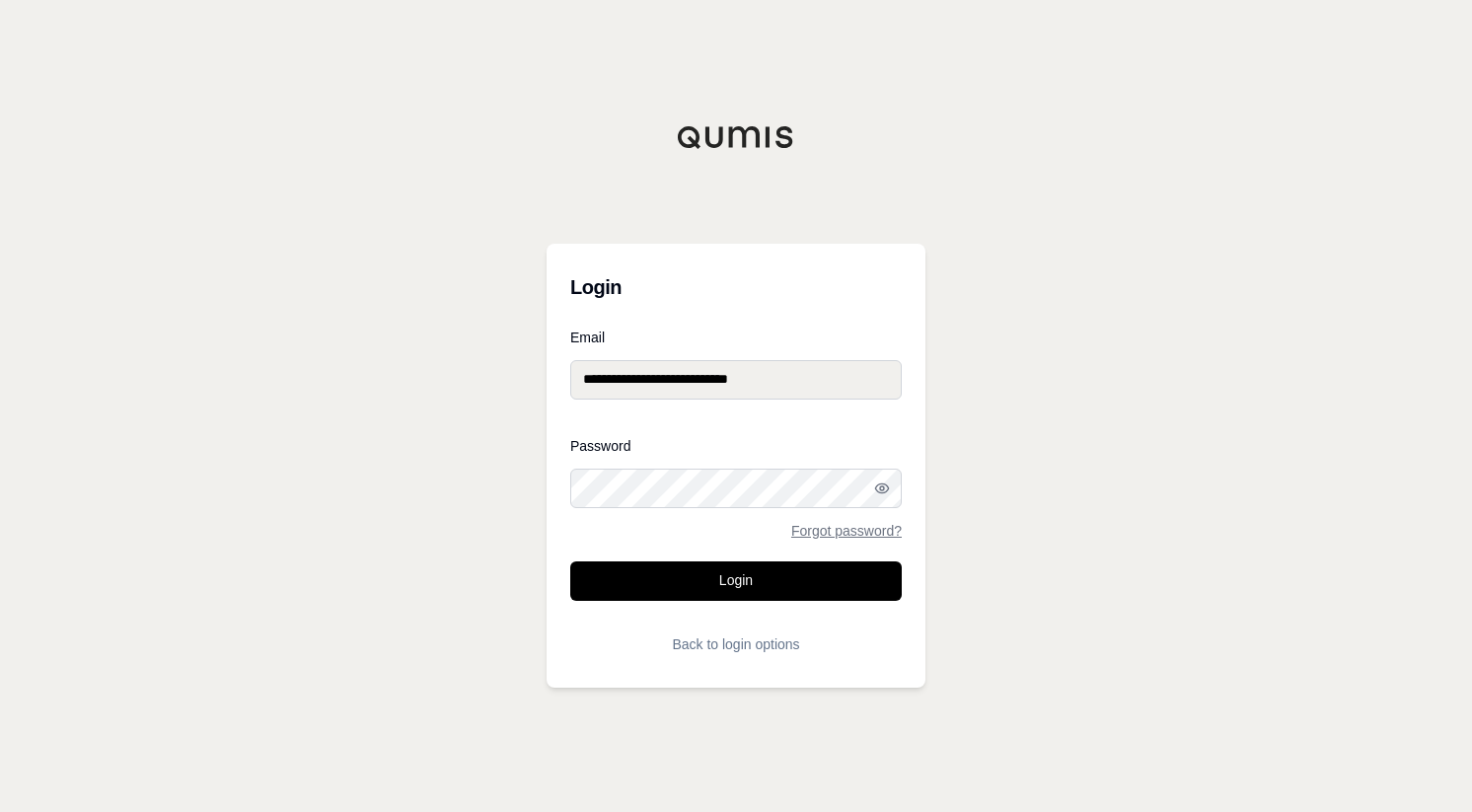 click on "Login" at bounding box center [736, 581] 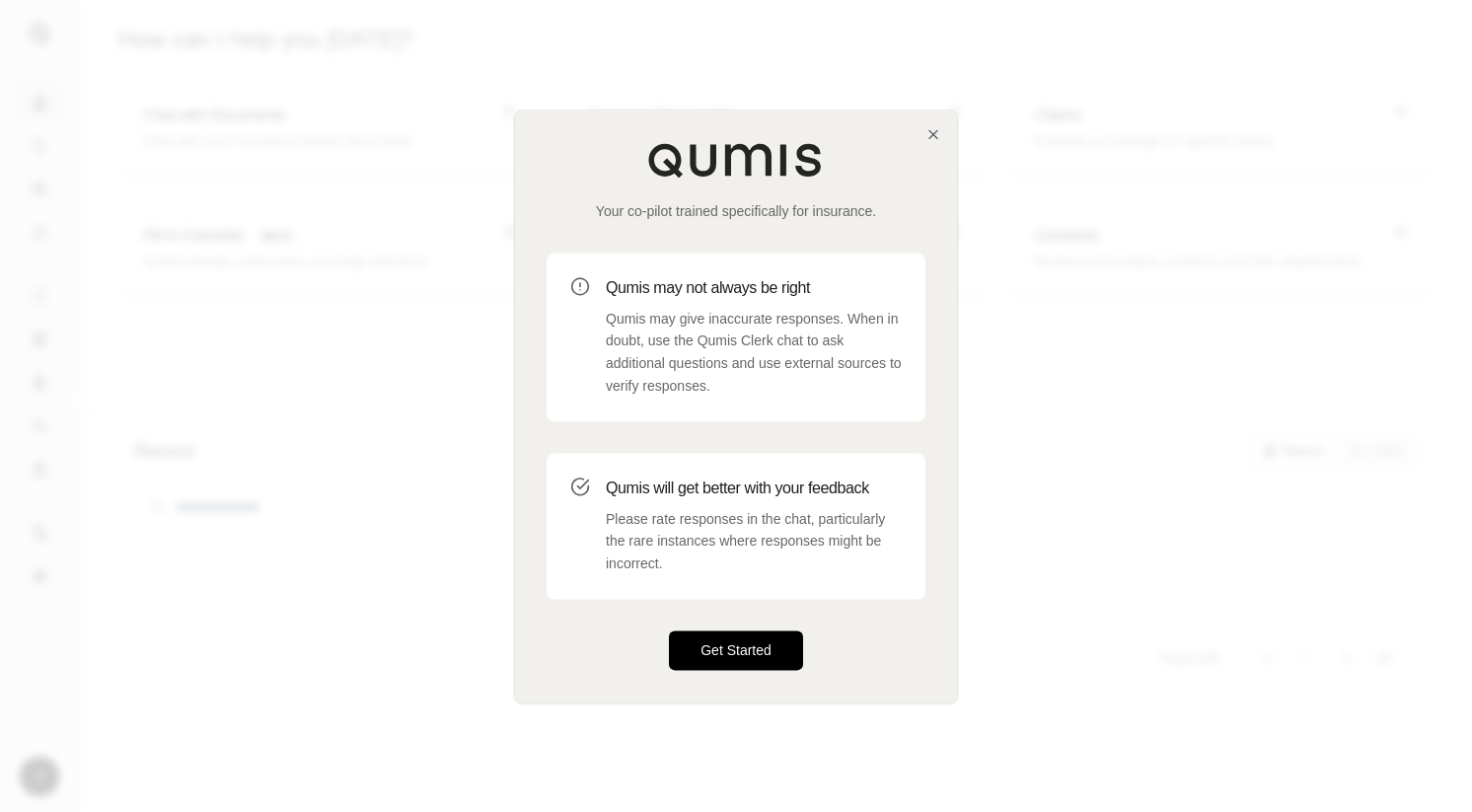 click on "Get Started" at bounding box center [736, 650] 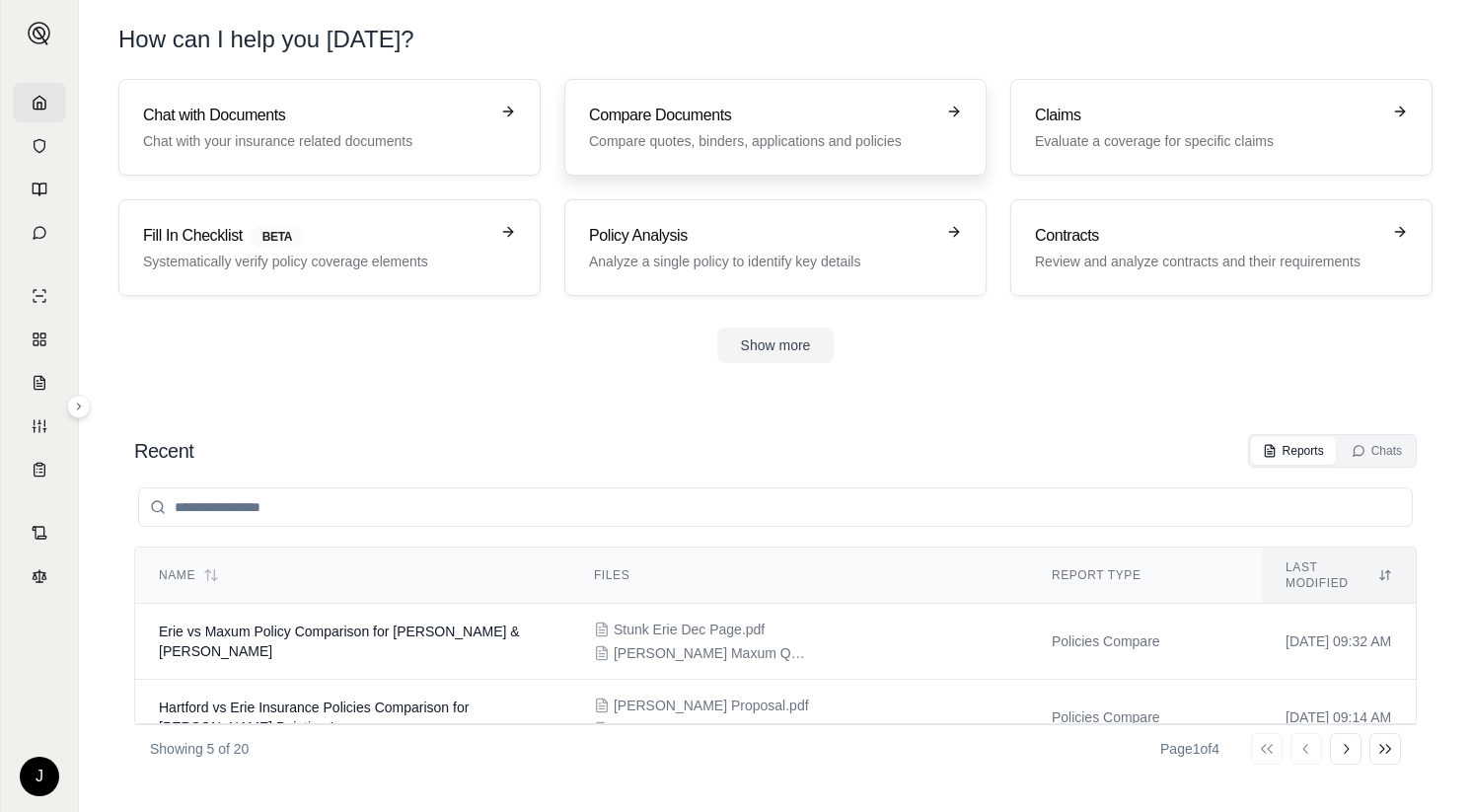 click on "Compare Documents" at bounding box center (762, 115) 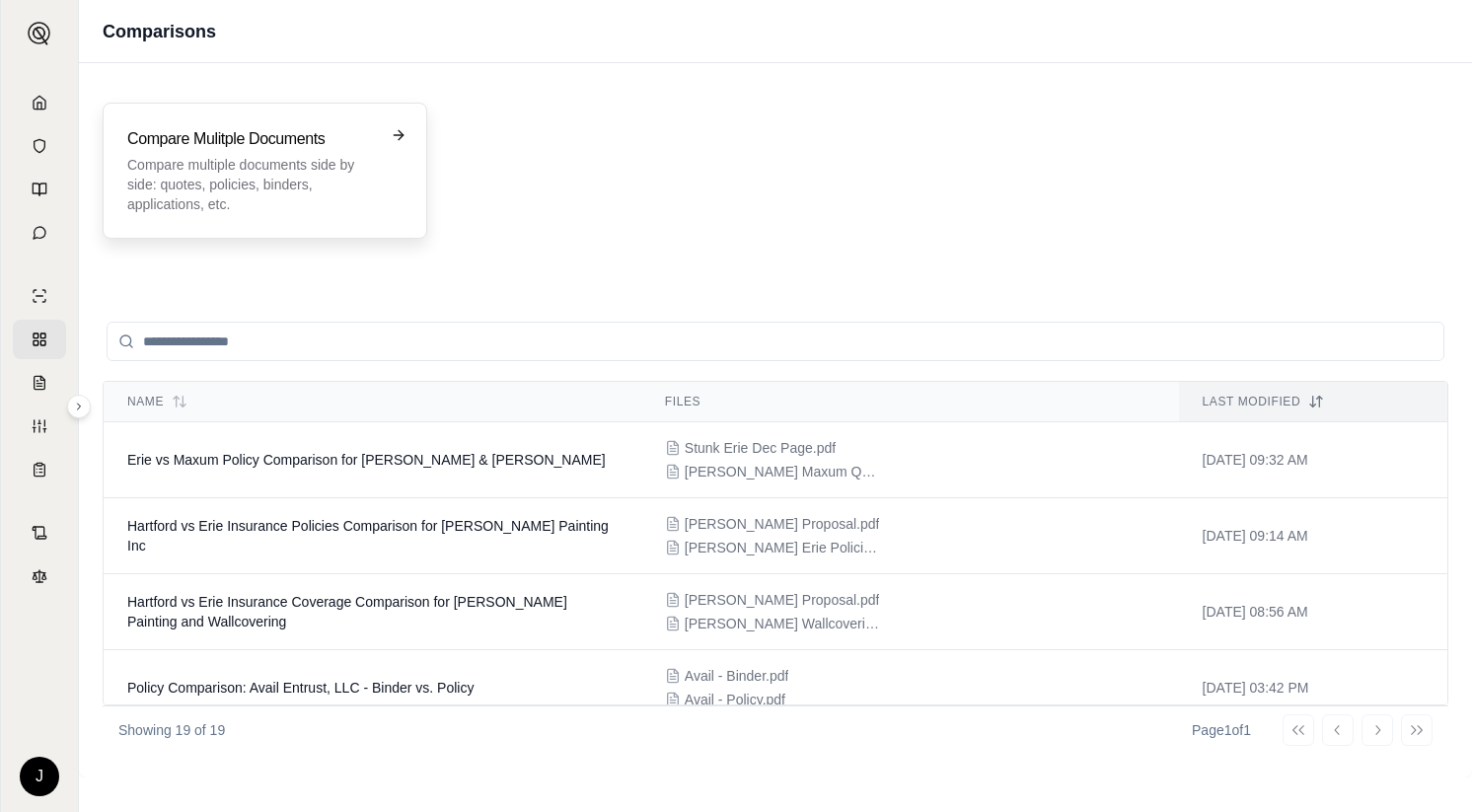 click on "Compare multiple documents side by side: quotes, policies, binders, applications, etc." at bounding box center [251, 185] 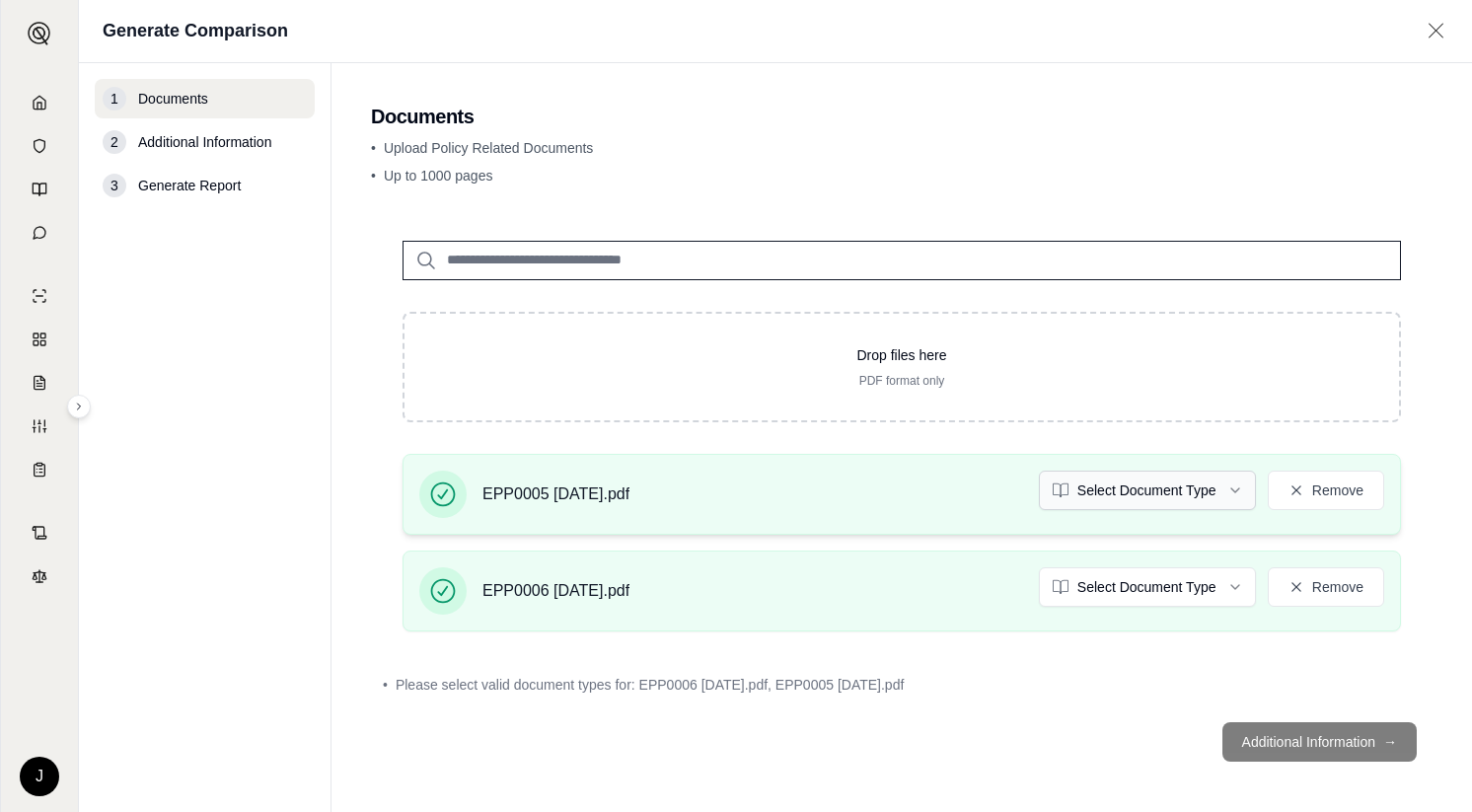 click on "J Generate Comparison 1 Documents 2 Additional Information 3 Generate Report Documents • Upload Policy Related Documents • Up to 1000 pages Drop files here PDF format only EPP0005 [DATE].pdf Select Document Type Remove EPP0006 [DATE].pdf Select Document Type Remove • Please select valid document types for: EPP0006 [DATE].pdf,
EPP0005 [DATE].pdf Additional Information →" at bounding box center [736, 406] 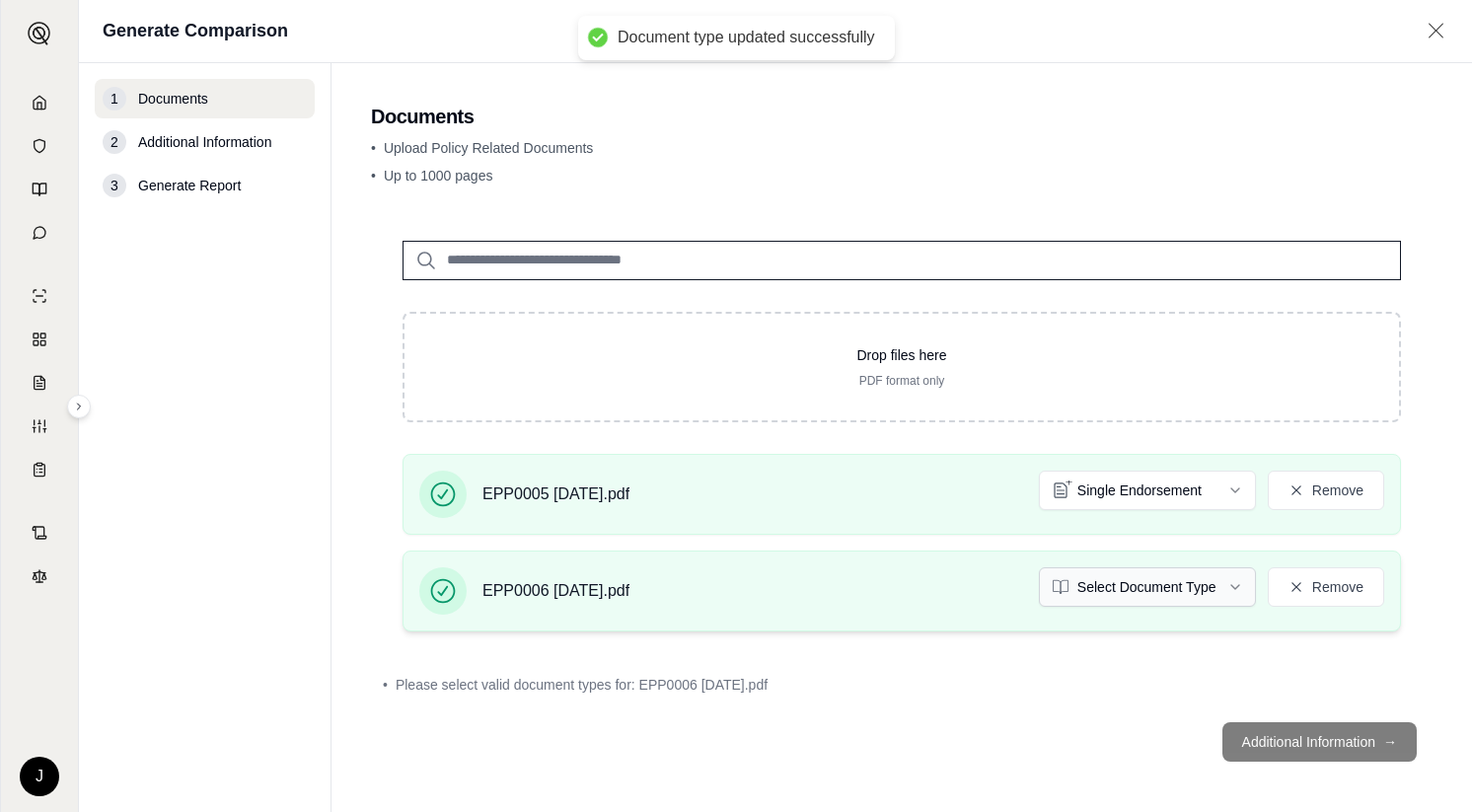 click on "Document type updated successfully J Generate Comparison 1 Documents 2 Additional Information 3 Generate Report Documents • Upload Policy Related Documents • Up to 1000 pages Drop files here PDF format only EPP0005 [DATE].pdf Single Endorsement Remove EPP0006 [DATE].pdf Select Document Type Remove • Please select valid document types for: EPP0006 [DATE].pdf Additional Information →" at bounding box center (736, 406) 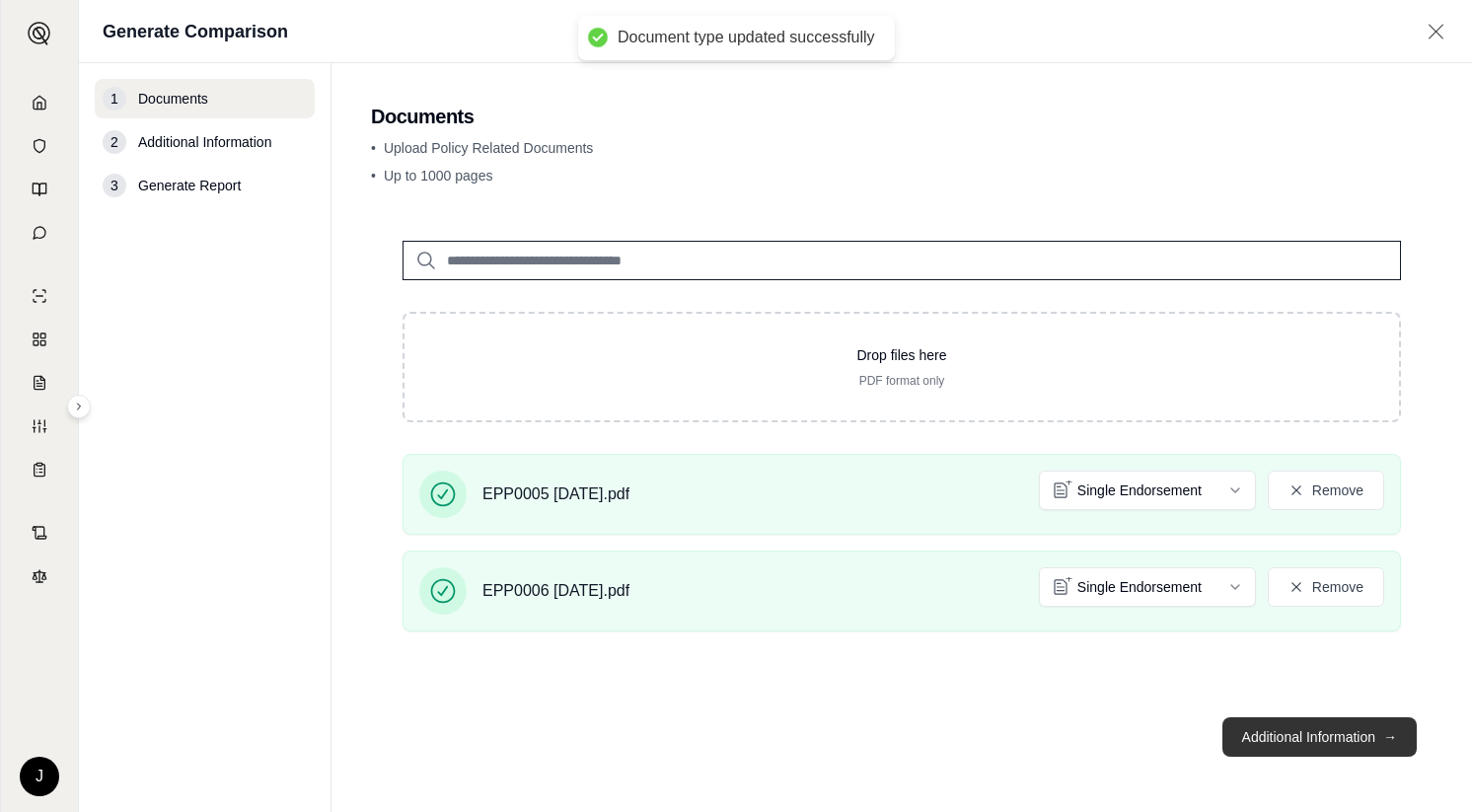 click on "Additional Information →" at bounding box center (1319, 737) 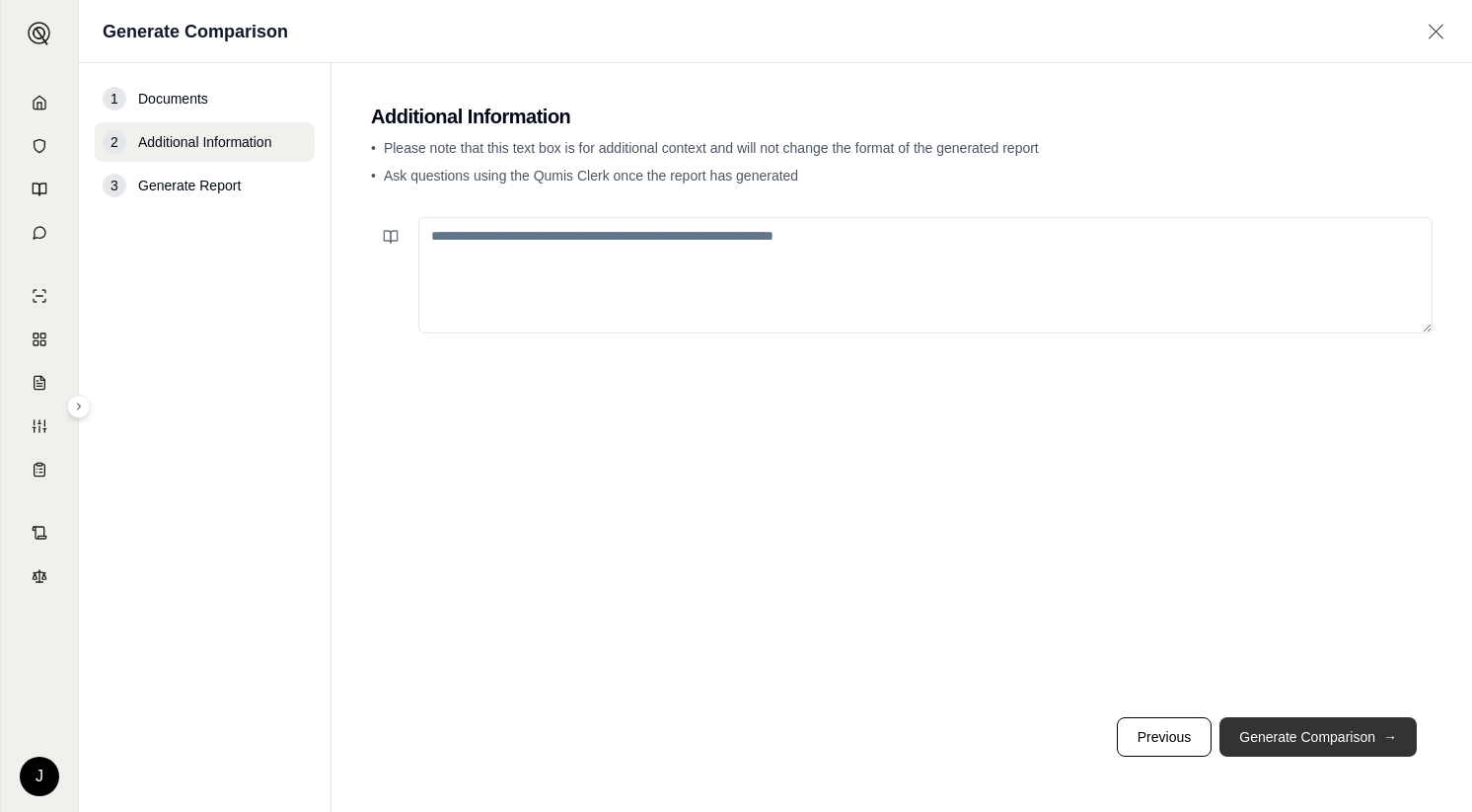 click on "Generate Comparison →" at bounding box center [1318, 737] 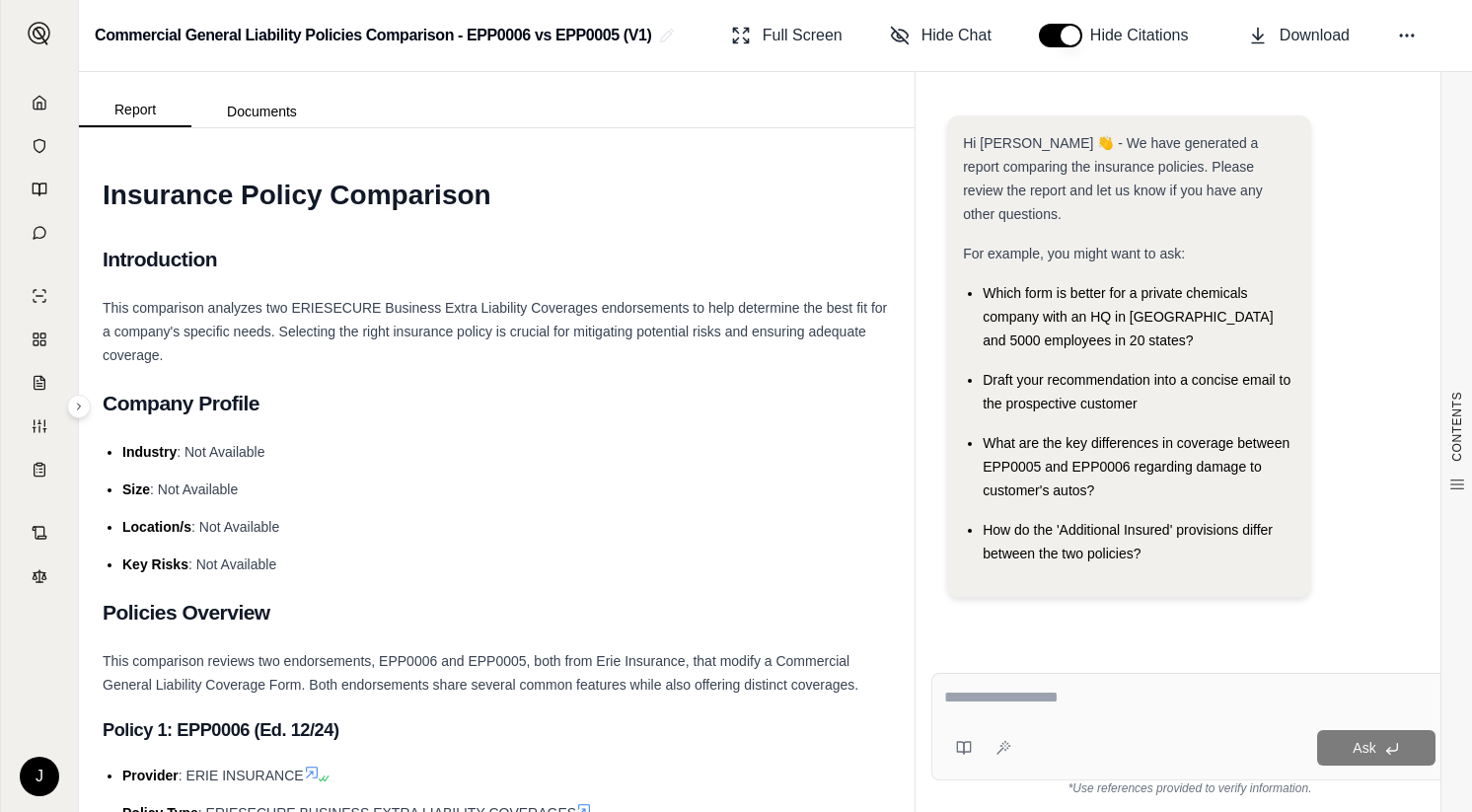 scroll, scrollTop: 0, scrollLeft: 0, axis: both 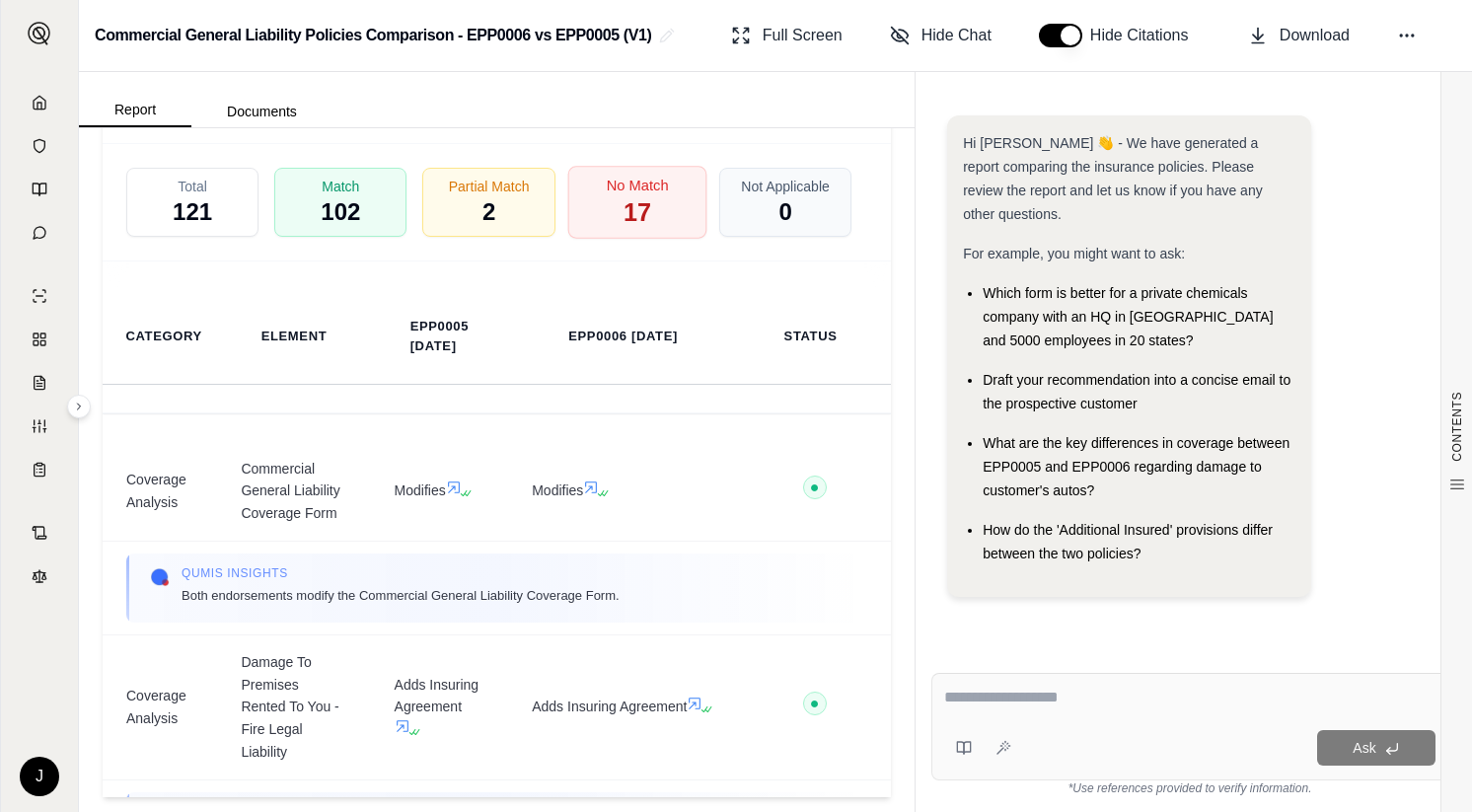 click on "17" at bounding box center [637, 212] 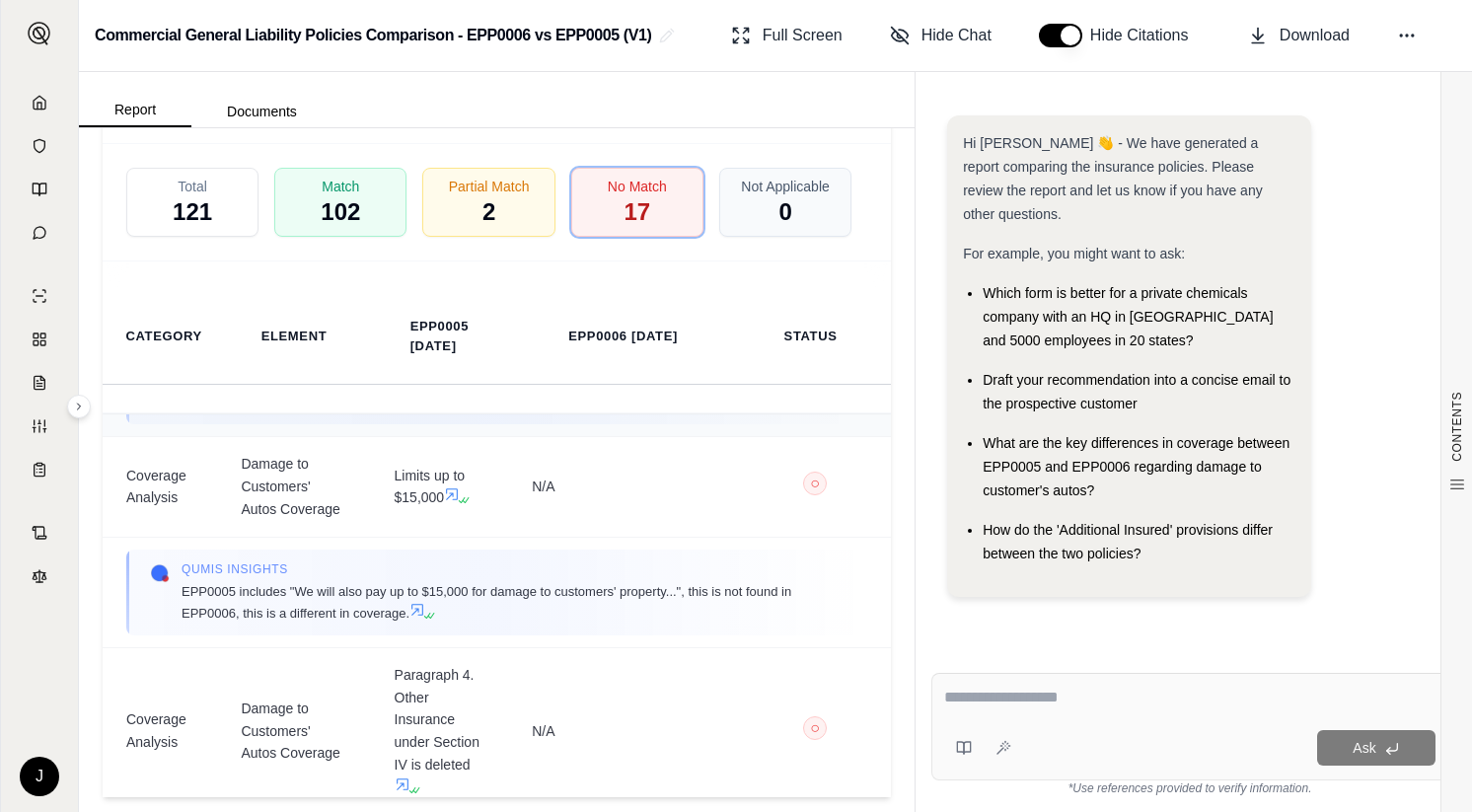 scroll, scrollTop: 493, scrollLeft: 0, axis: vertical 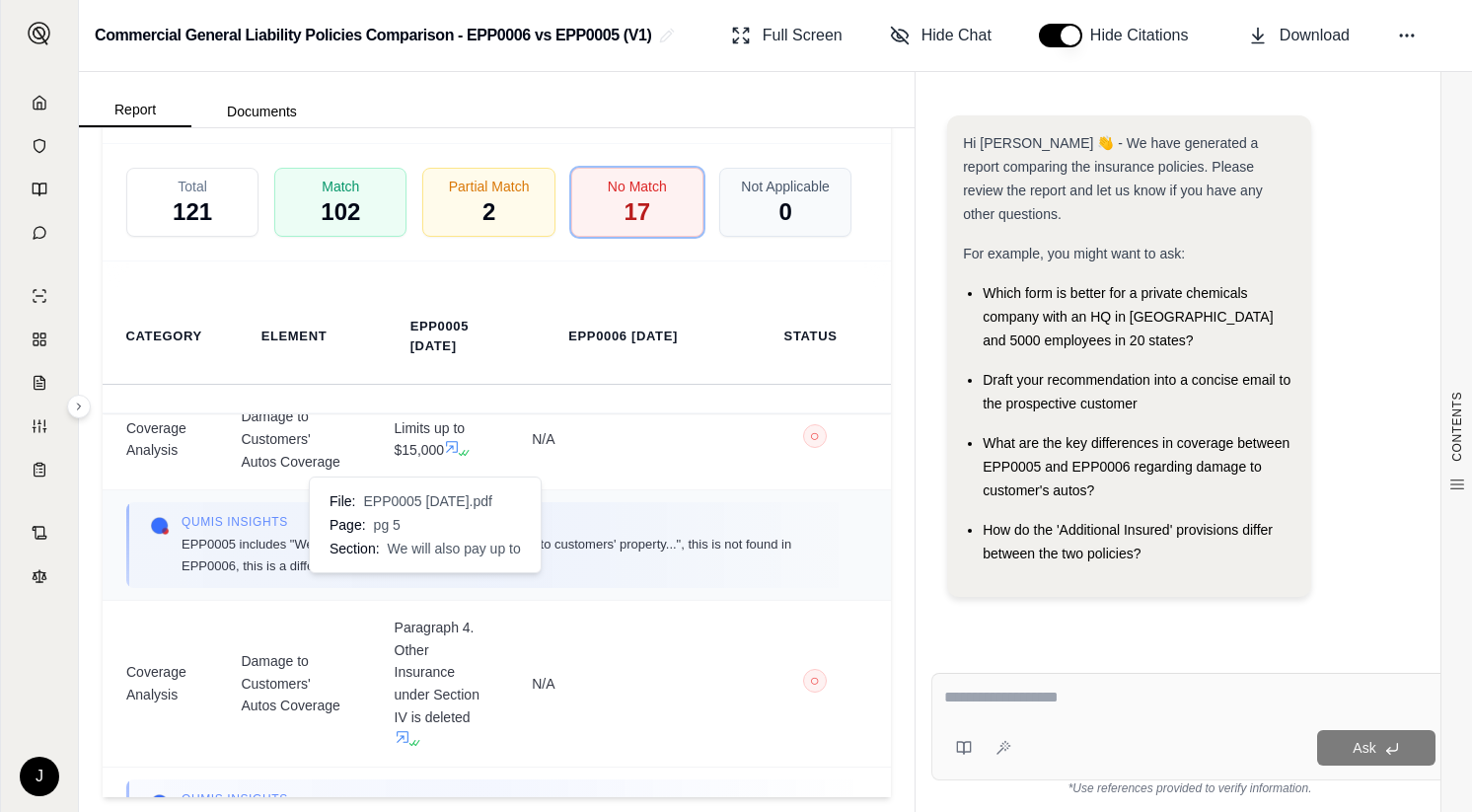 click 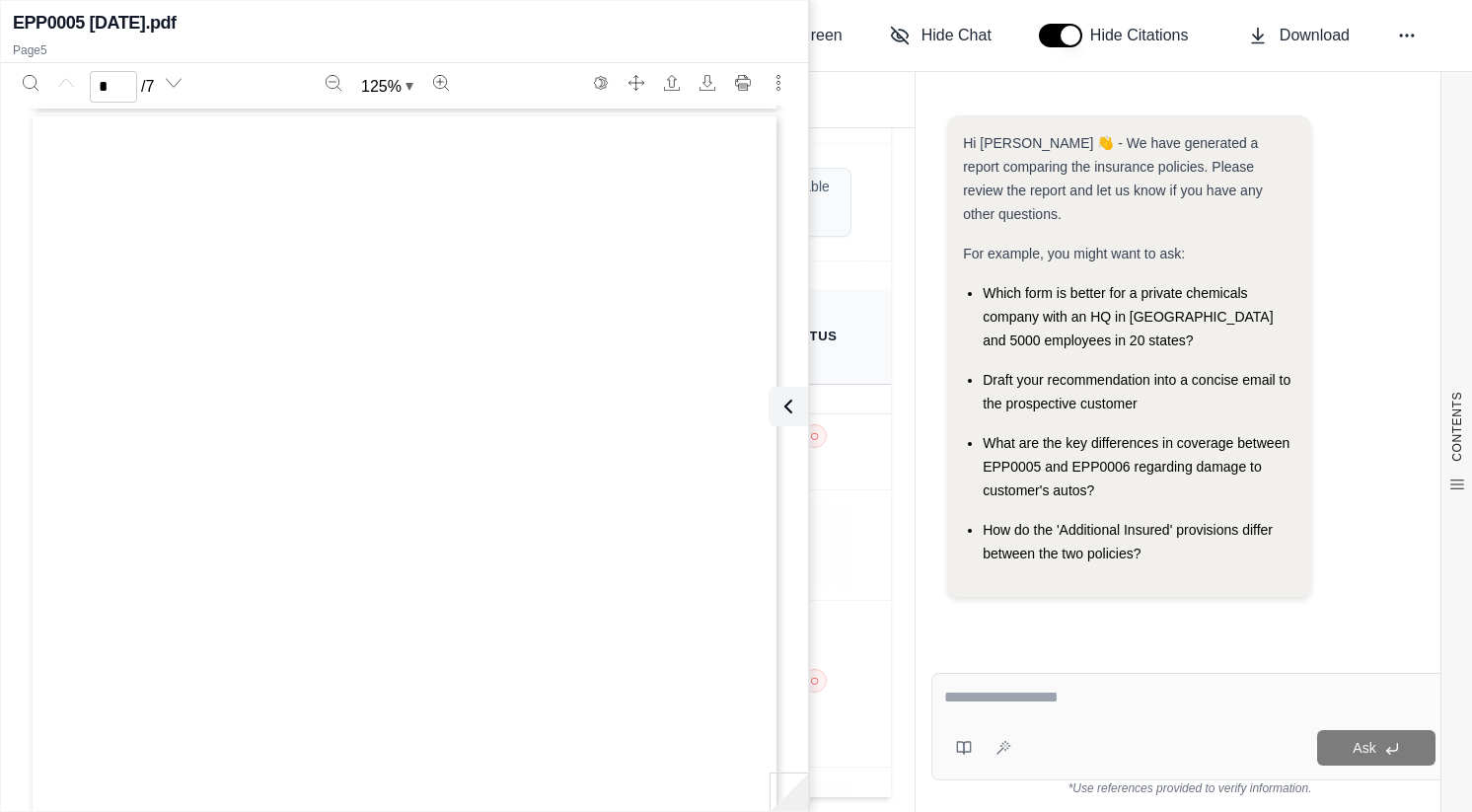 type on "*" 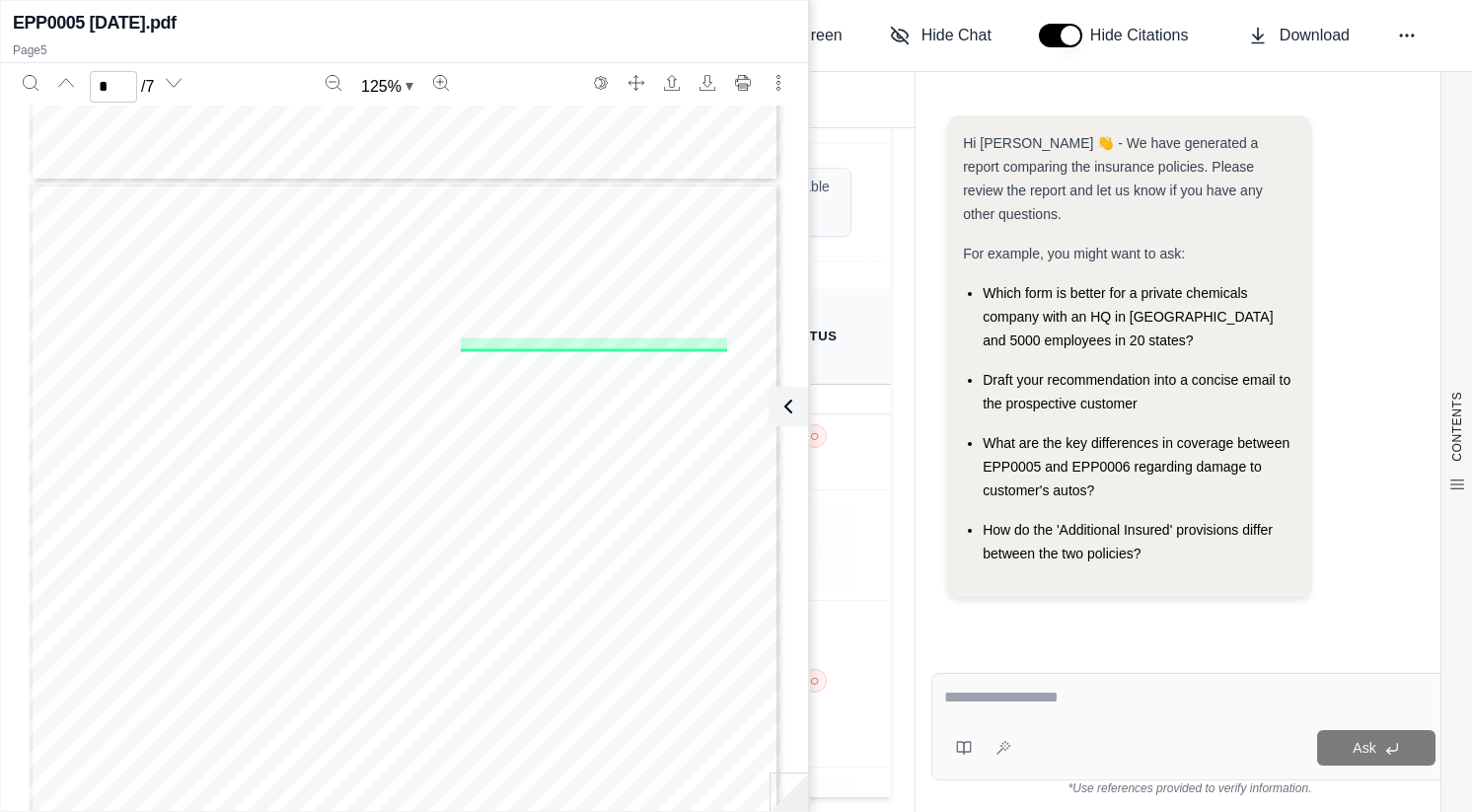 scroll, scrollTop: 3891, scrollLeft: 0, axis: vertical 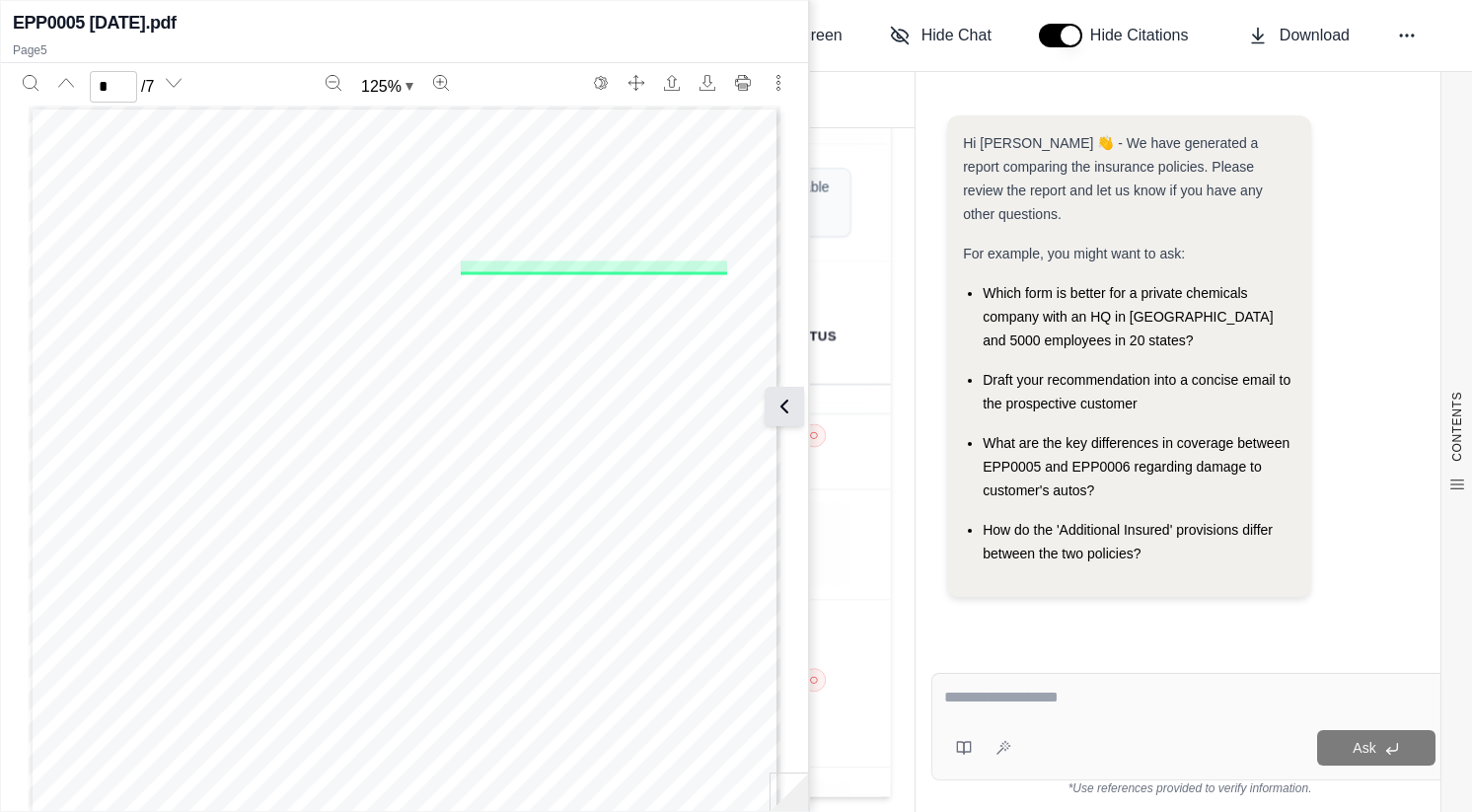 click 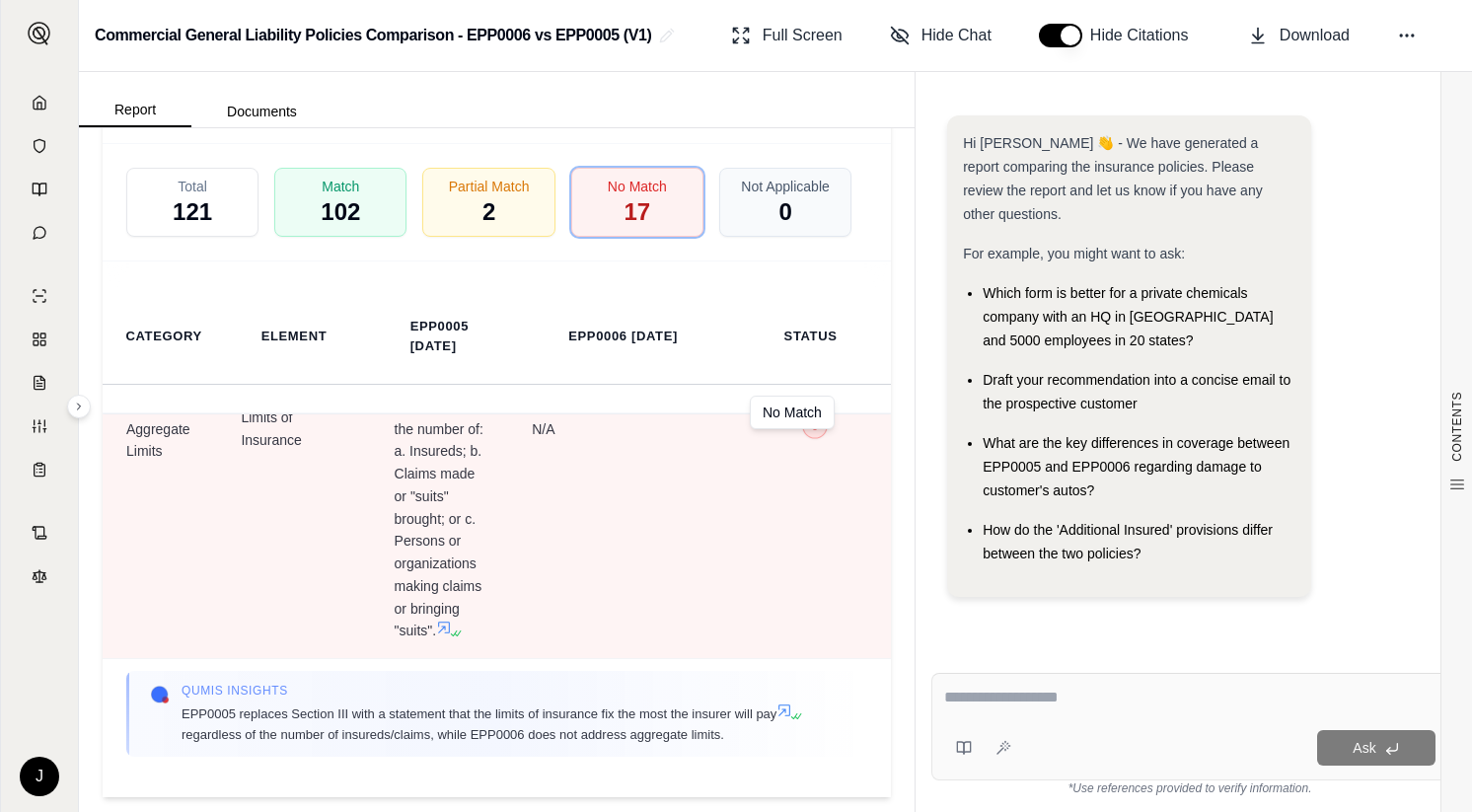 scroll, scrollTop: 6383, scrollLeft: 0, axis: vertical 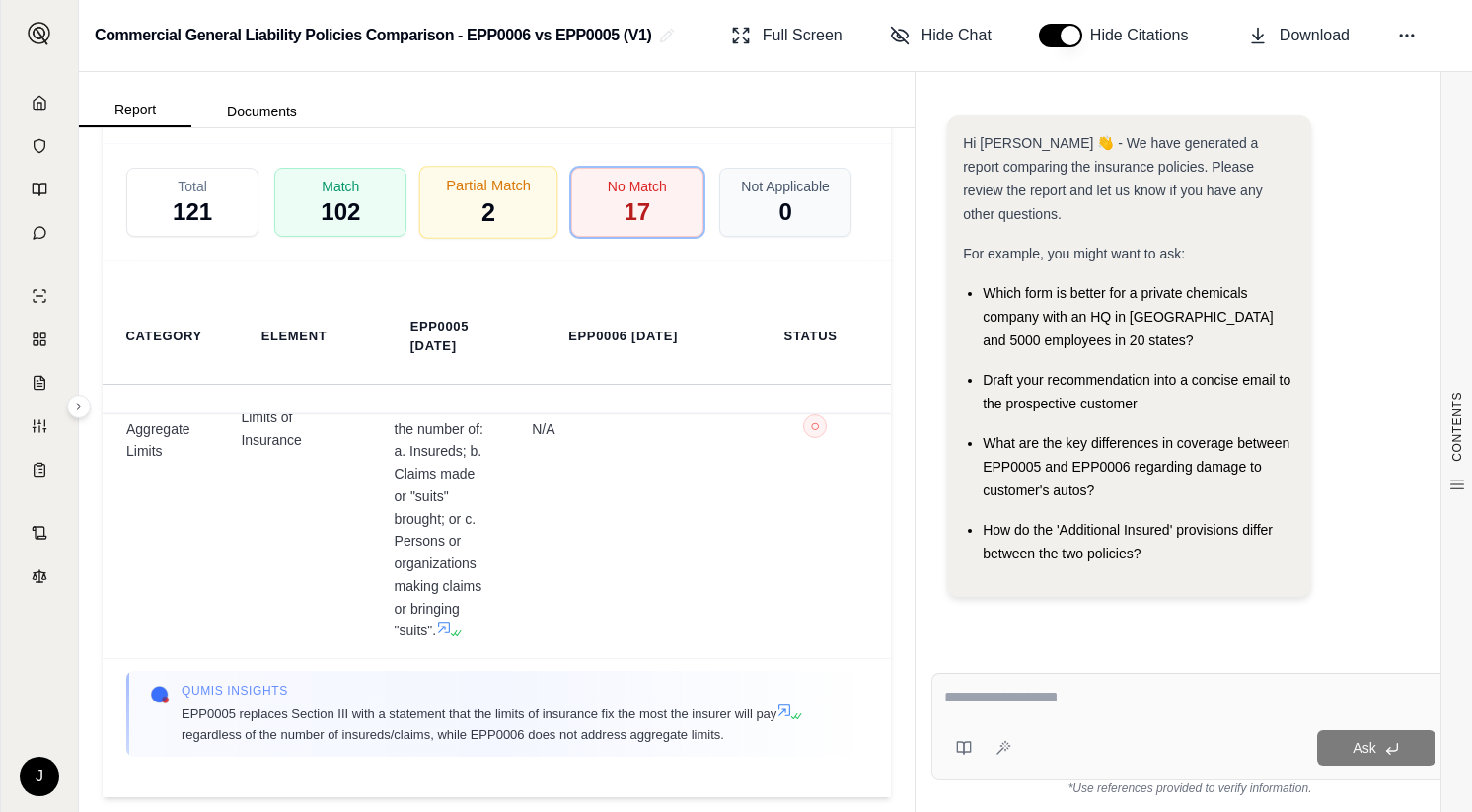 click on "Partial Match 2" at bounding box center (488, 202) 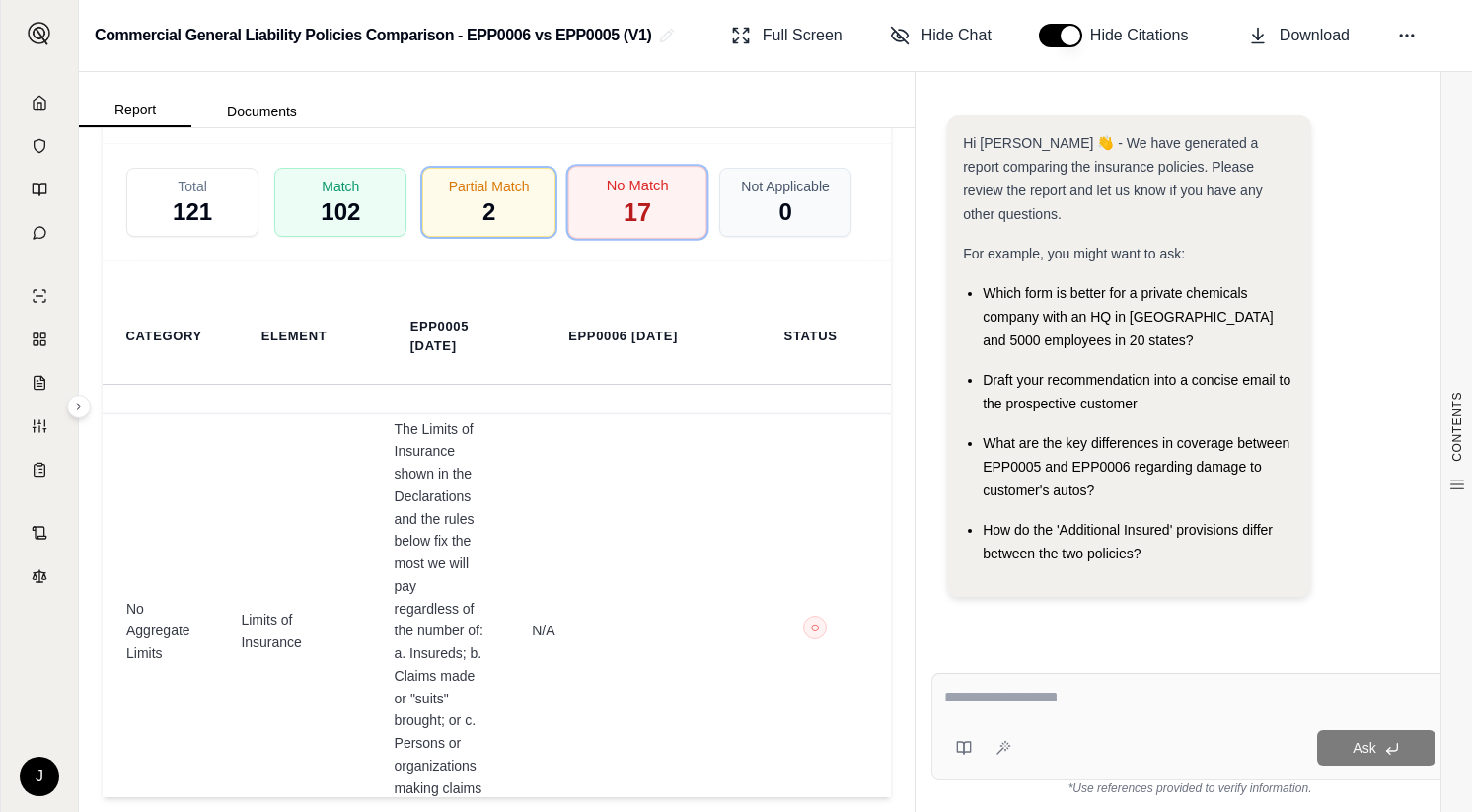 click on "No Match 17" at bounding box center (636, 202) 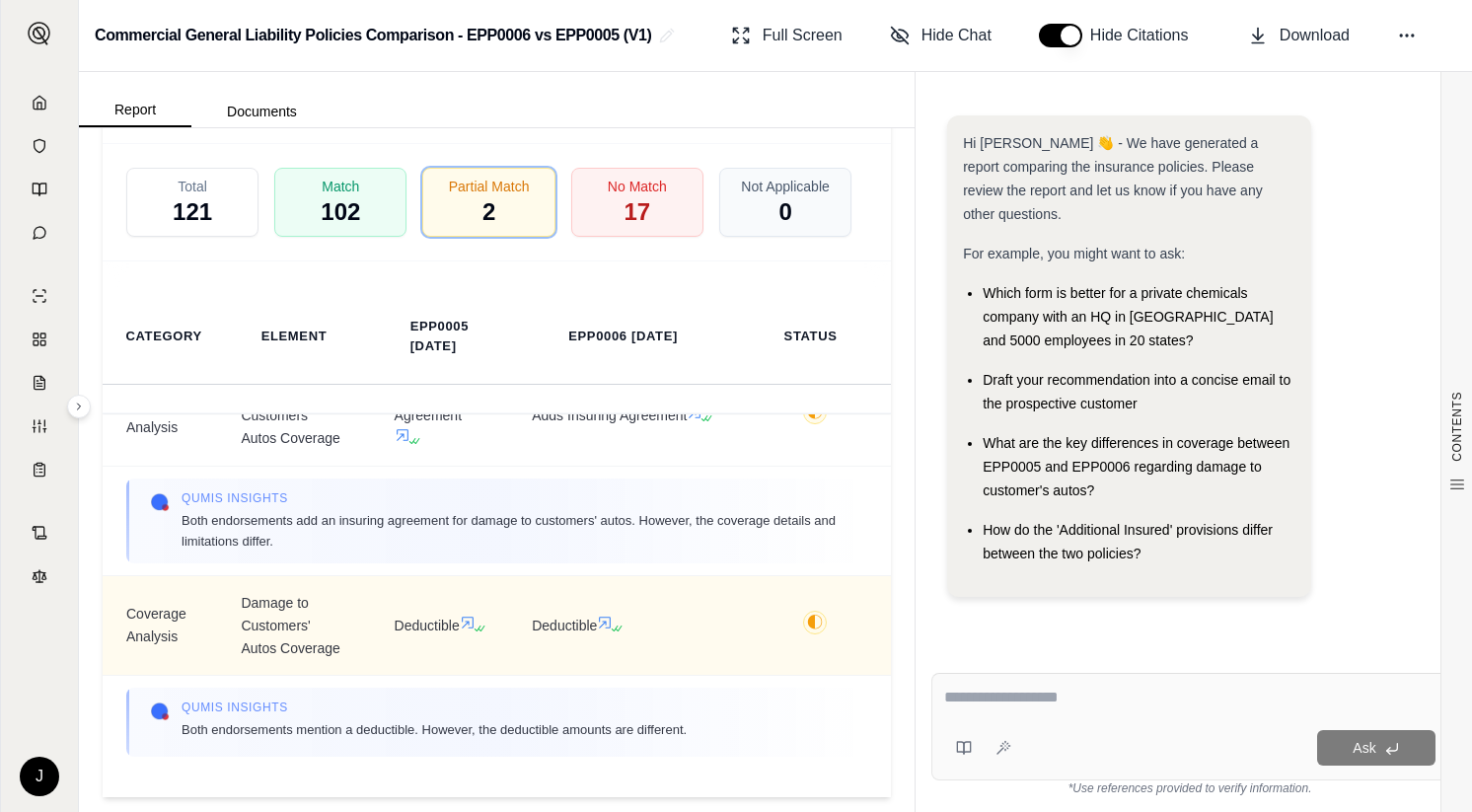 scroll, scrollTop: 0, scrollLeft: 0, axis: both 